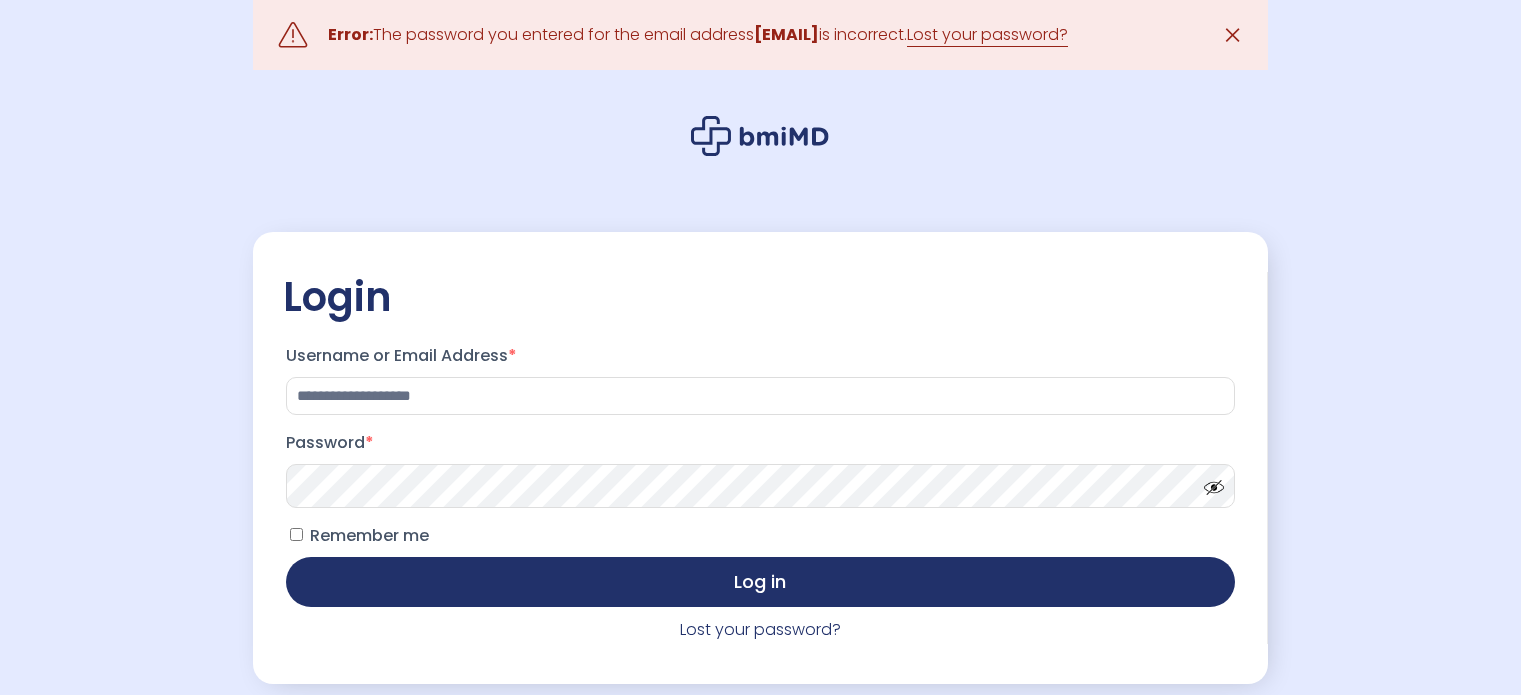 scroll, scrollTop: 0, scrollLeft: 0, axis: both 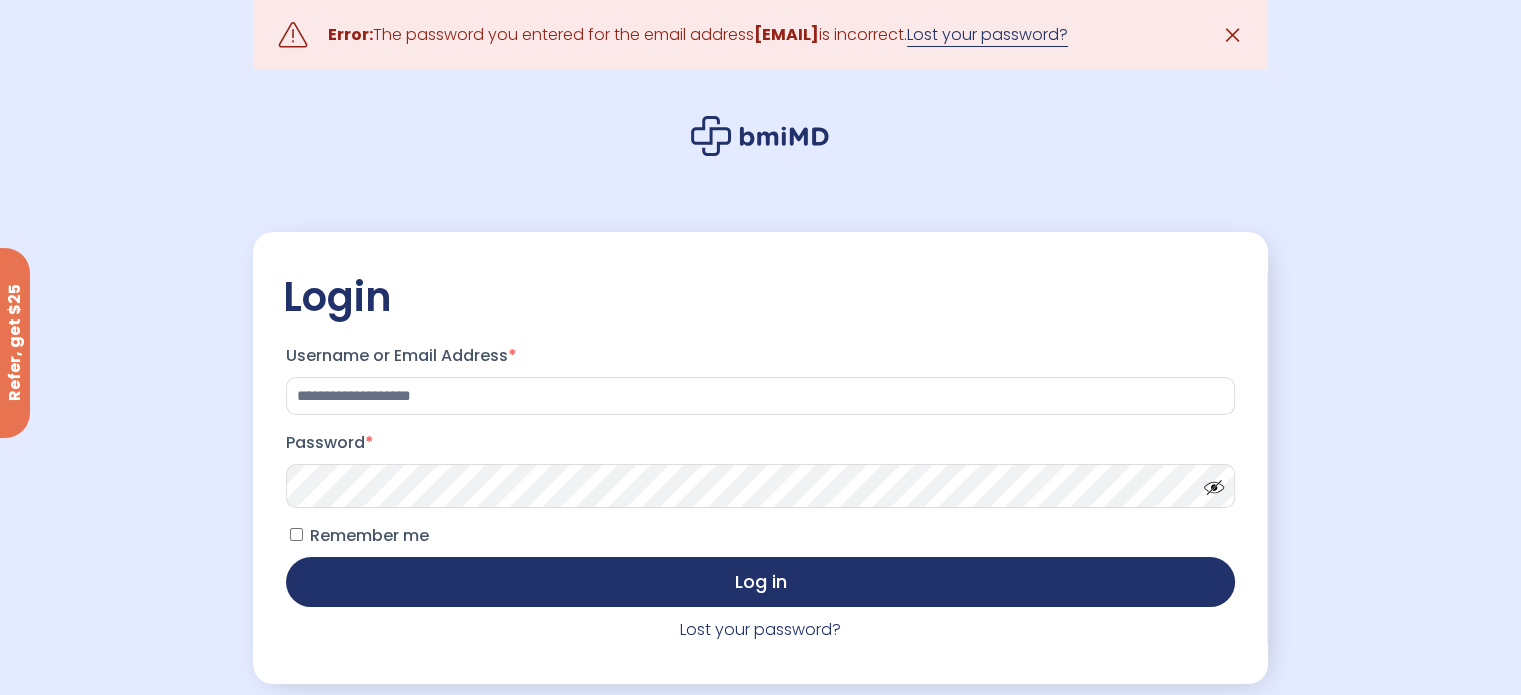 click on "Lost your password?" at bounding box center [987, 35] 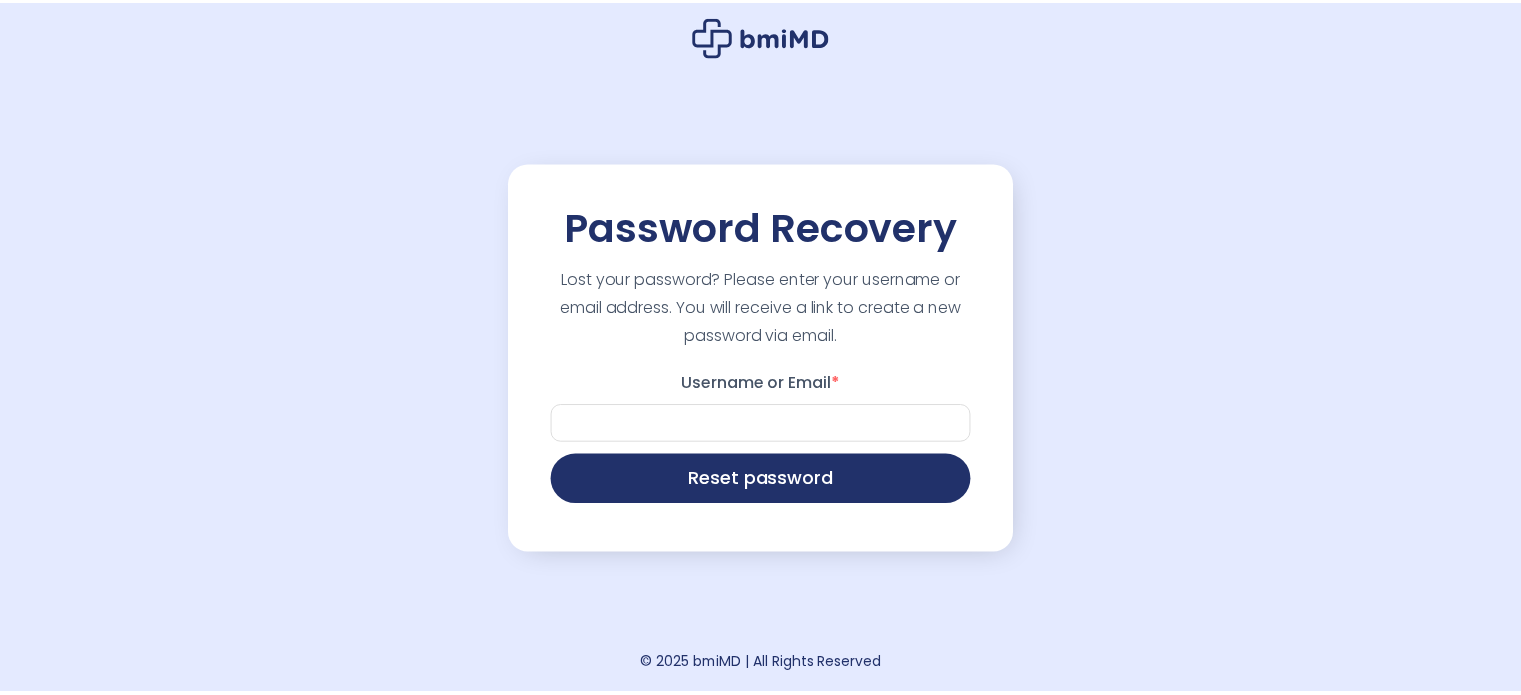 scroll, scrollTop: 0, scrollLeft: 0, axis: both 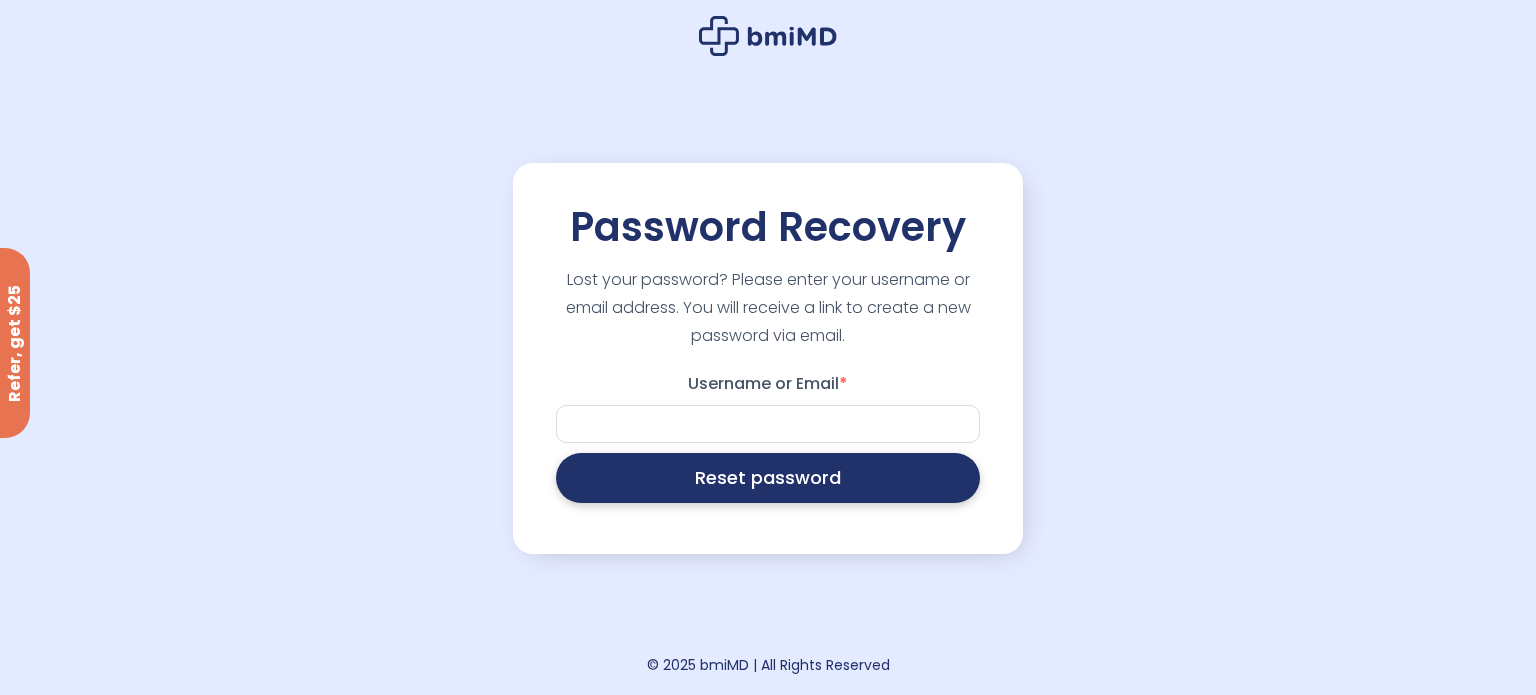 click on "Reset password" at bounding box center (768, 478) 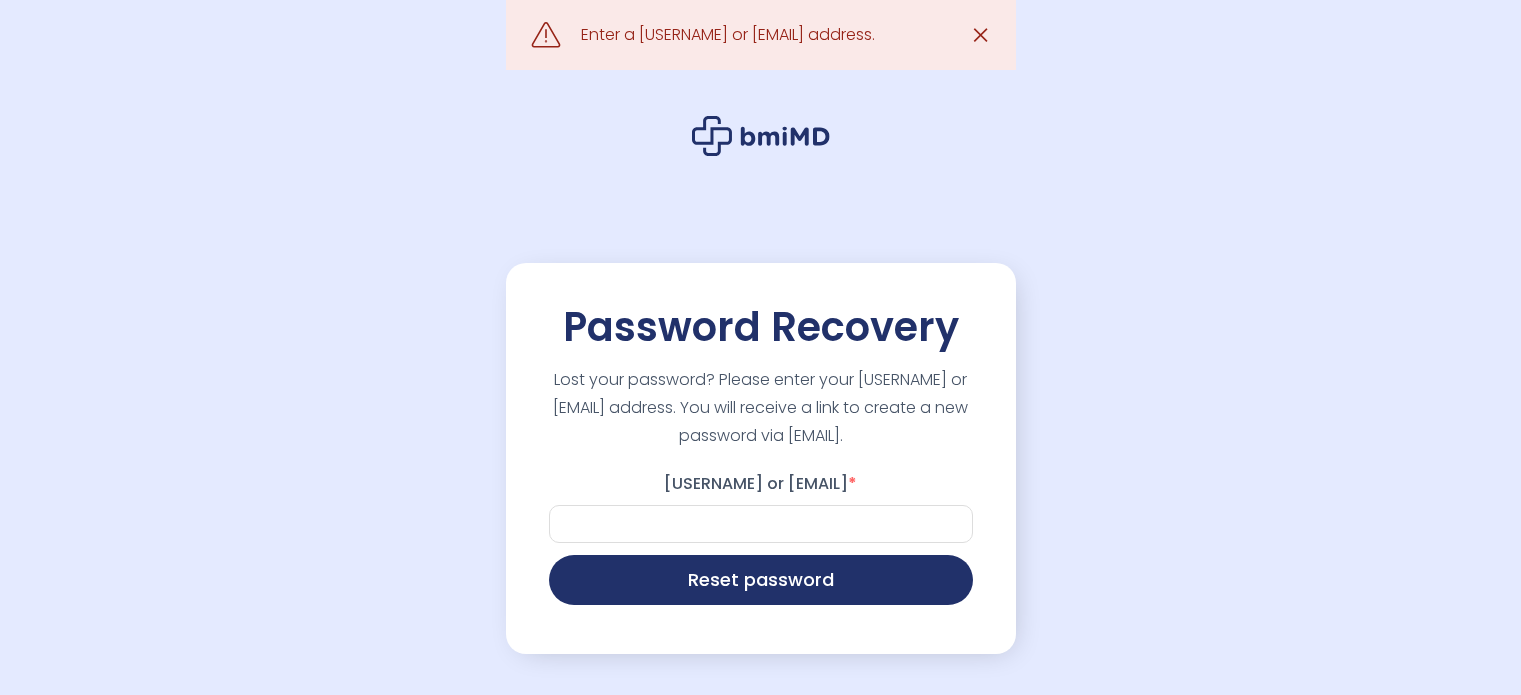 scroll, scrollTop: 0, scrollLeft: 0, axis: both 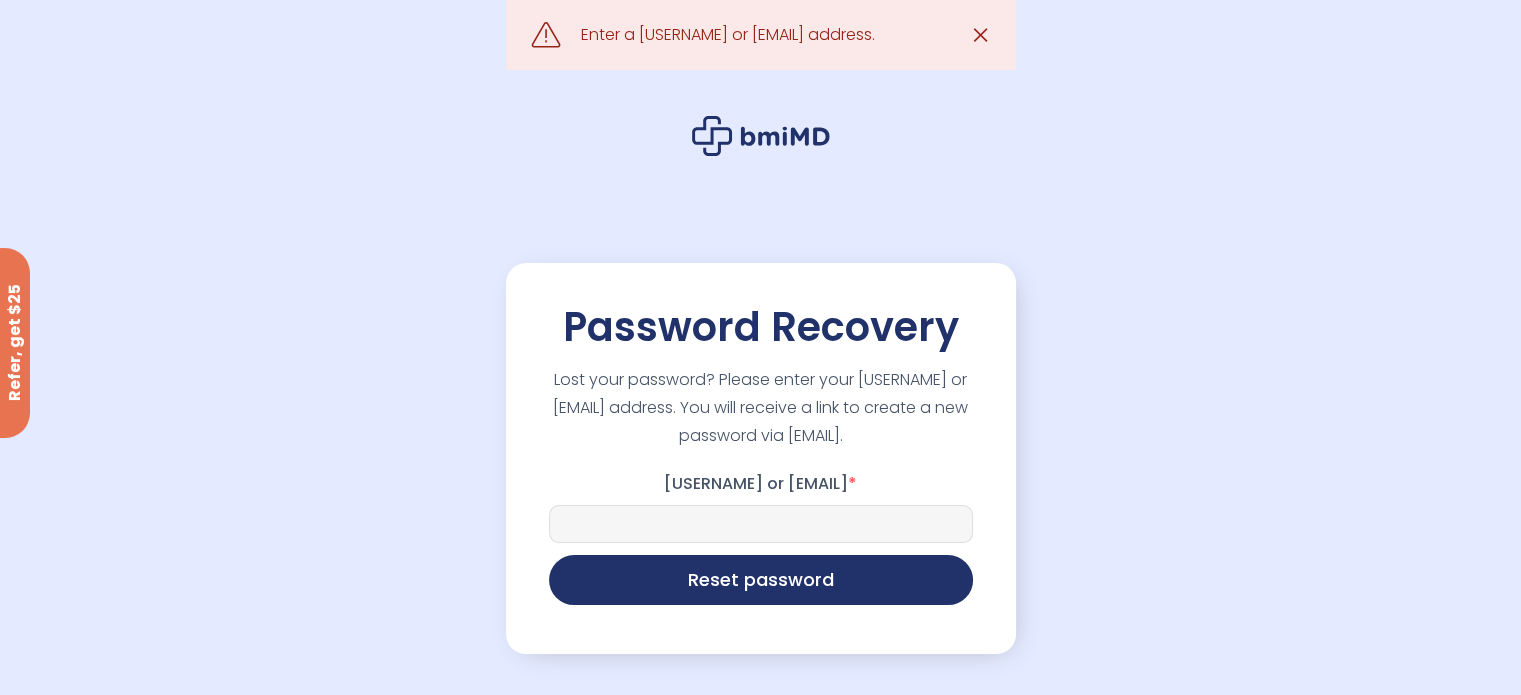 click on "Username or Email  *" at bounding box center (761, 524) 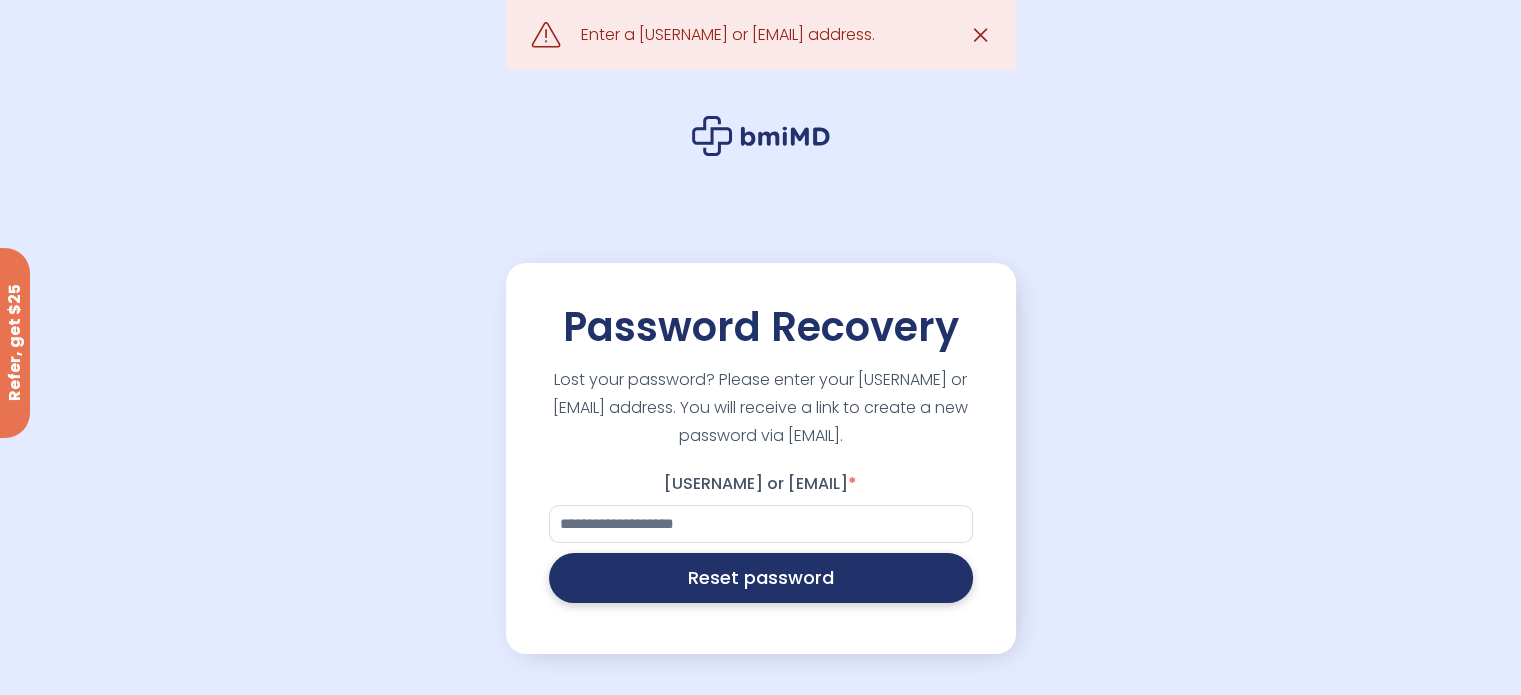 click on "Reset password" at bounding box center [761, 578] 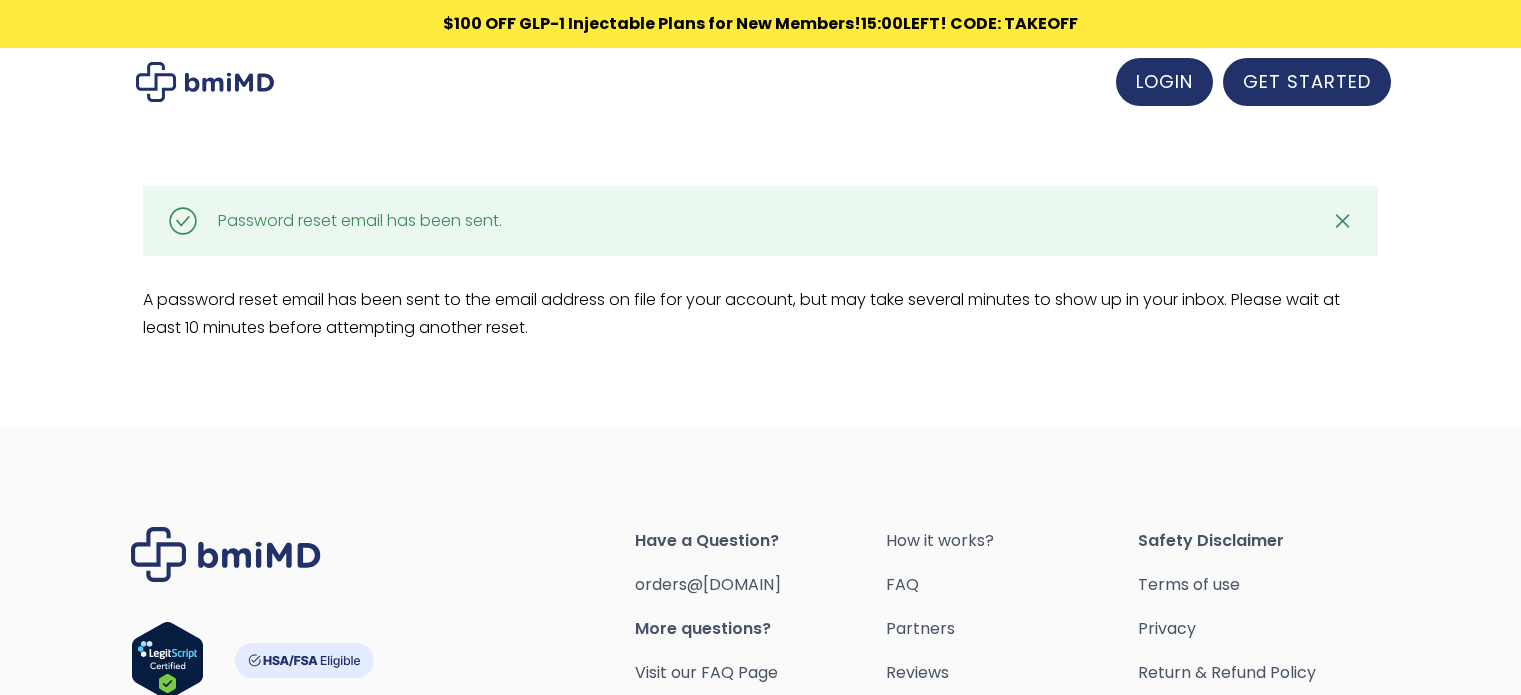 scroll, scrollTop: 0, scrollLeft: 0, axis: both 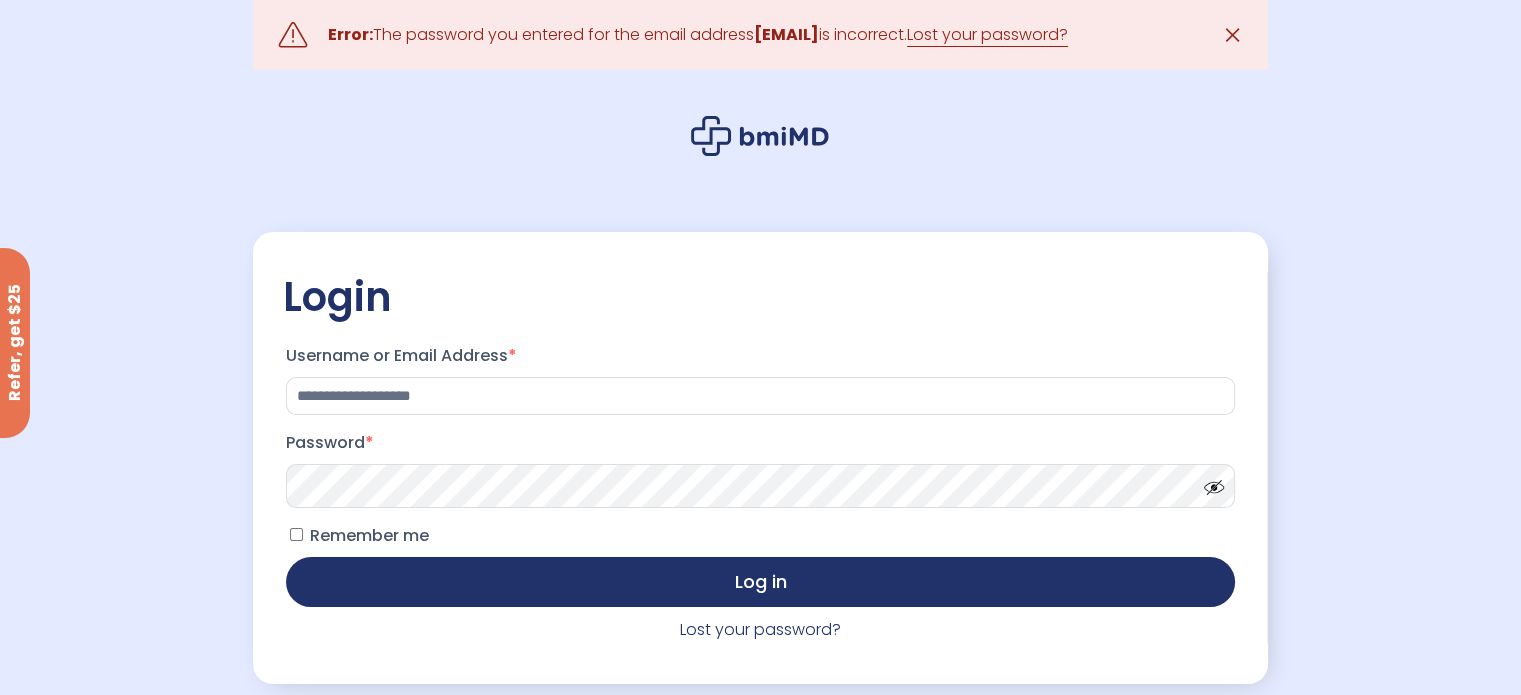 click on "Log in" at bounding box center [760, 582] 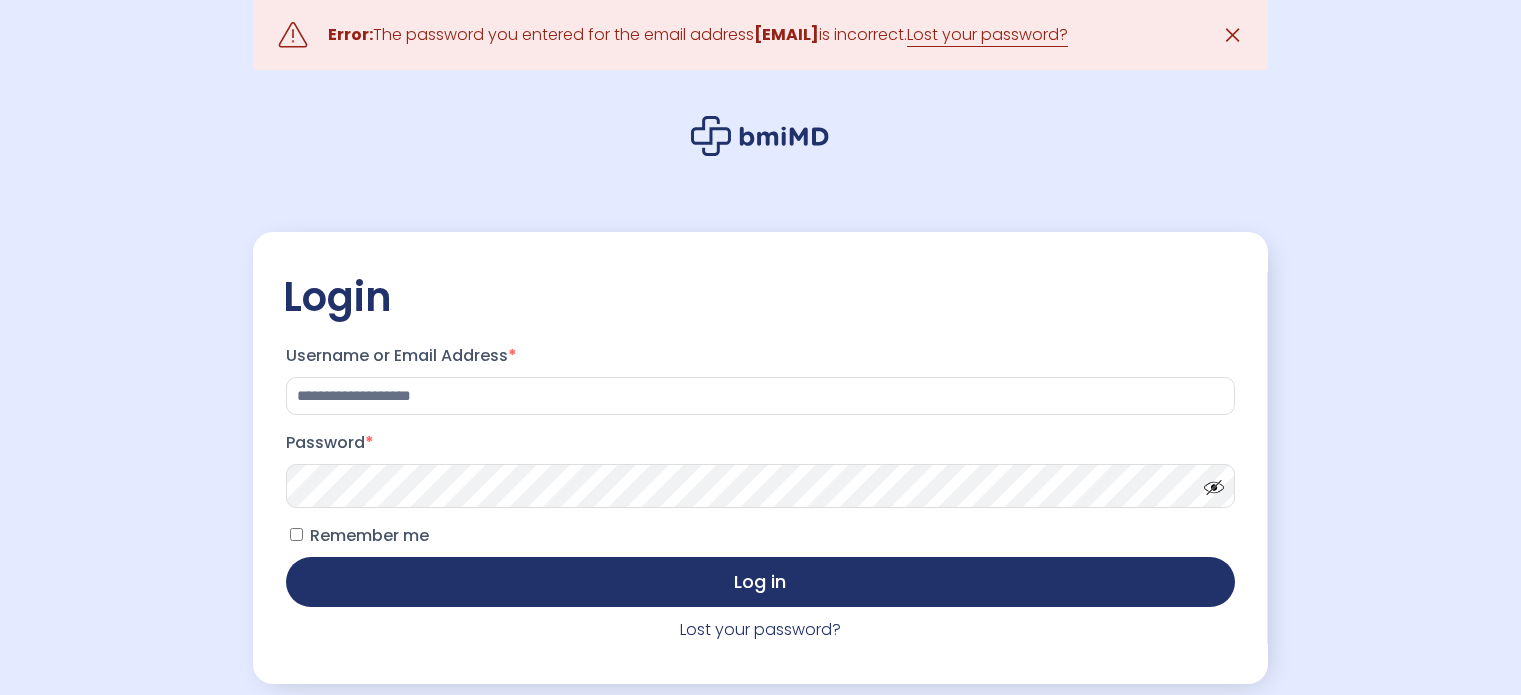 scroll, scrollTop: 0, scrollLeft: 0, axis: both 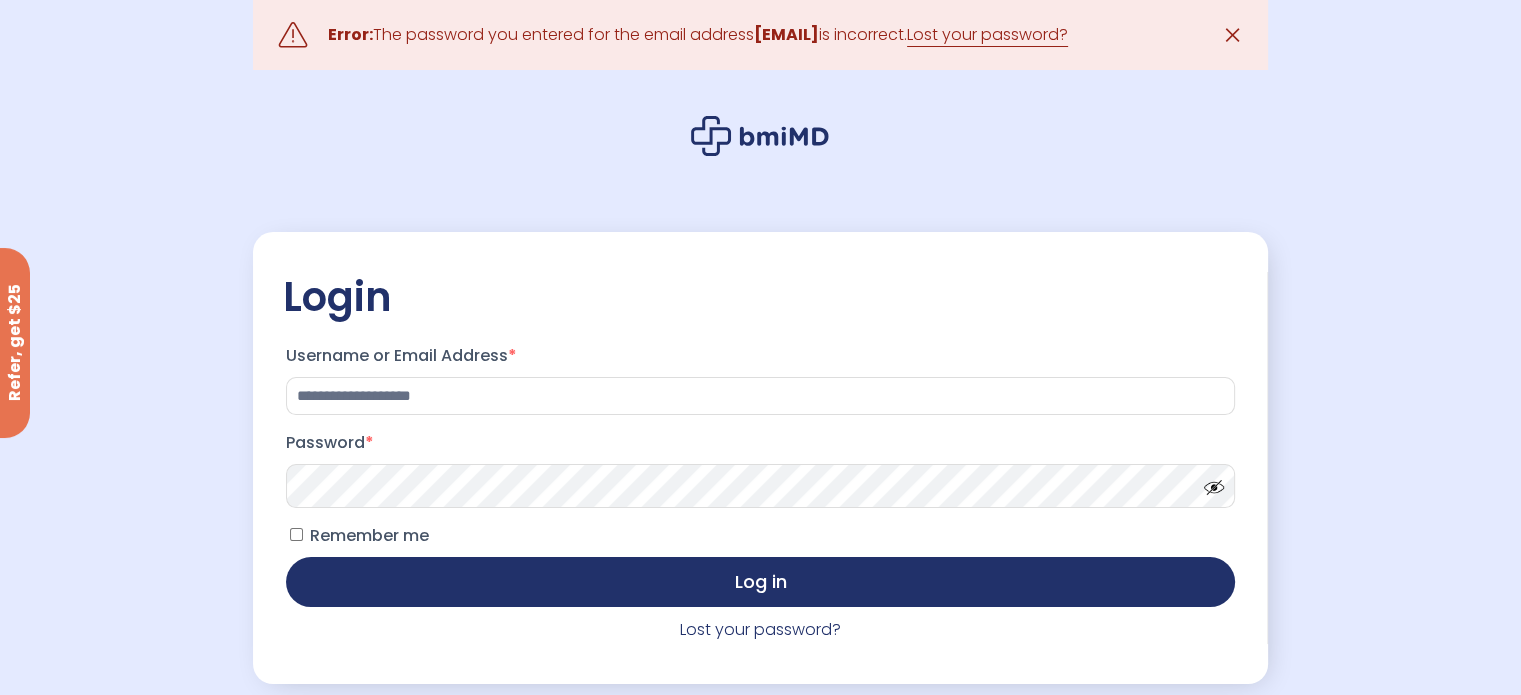 click on "Log in" at bounding box center (760, 582) 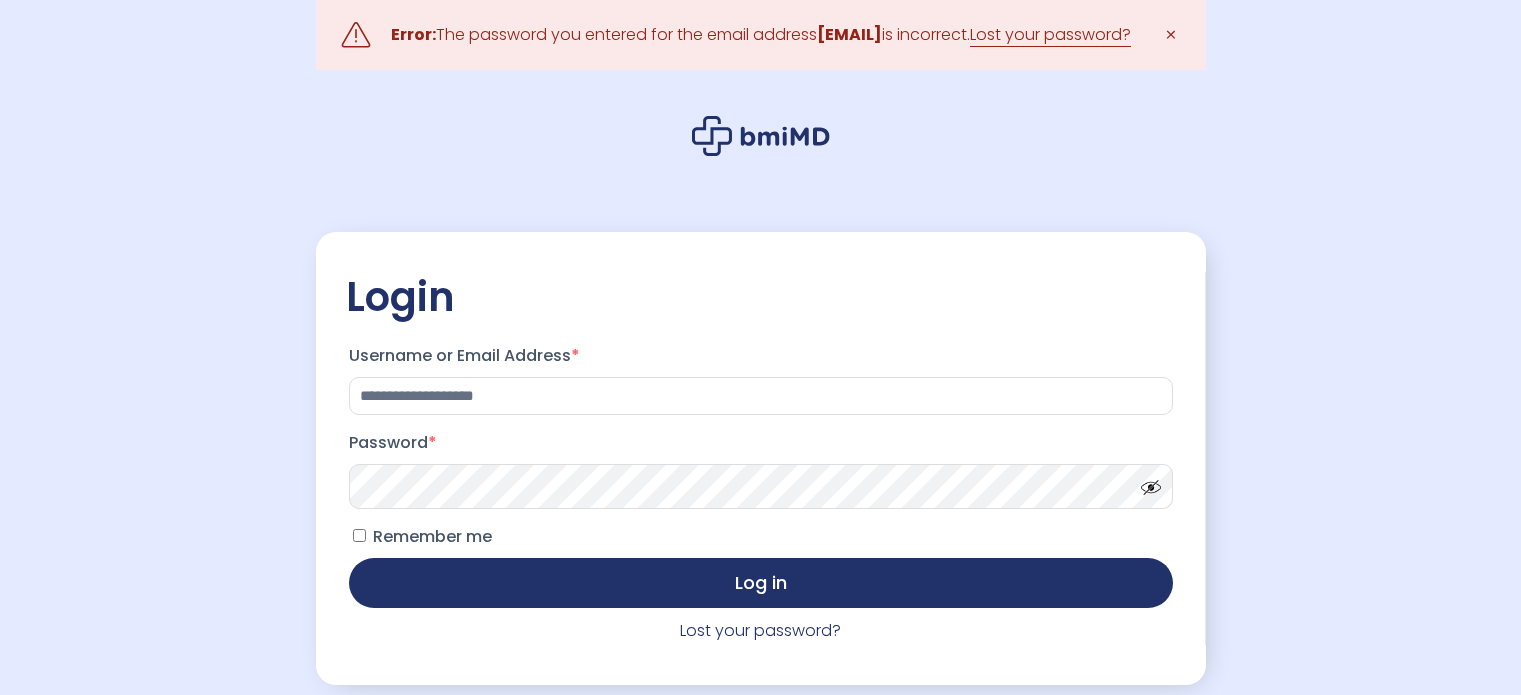 scroll, scrollTop: 0, scrollLeft: 0, axis: both 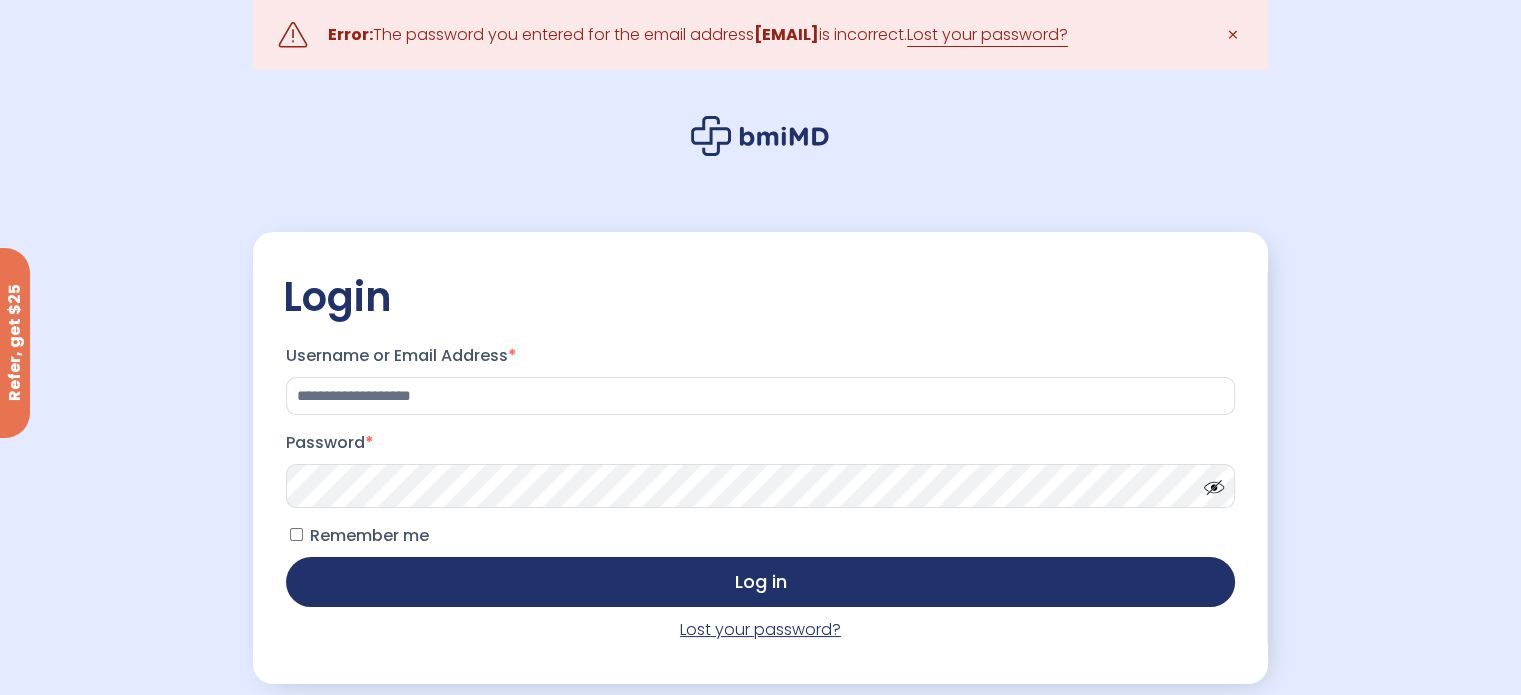 click on "Lost your password?" at bounding box center [760, 629] 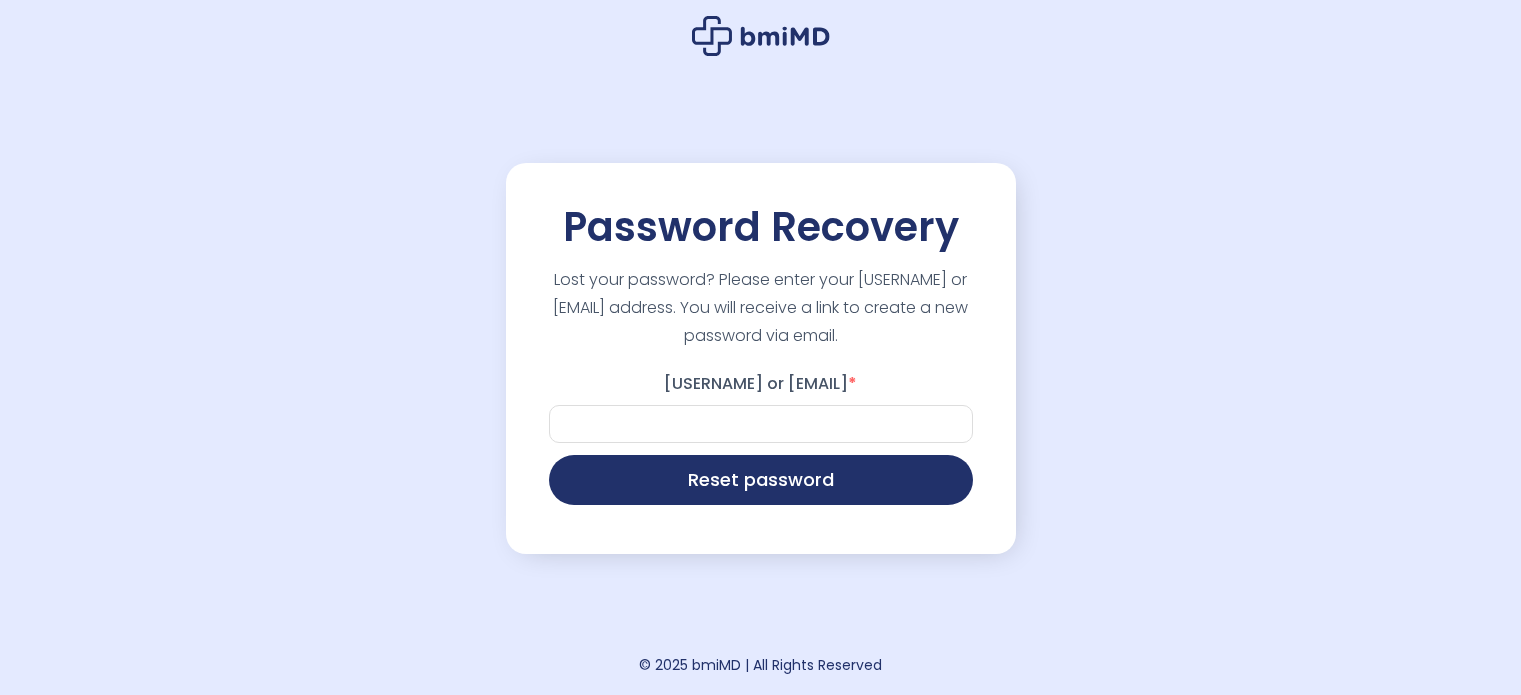 scroll, scrollTop: 0, scrollLeft: 0, axis: both 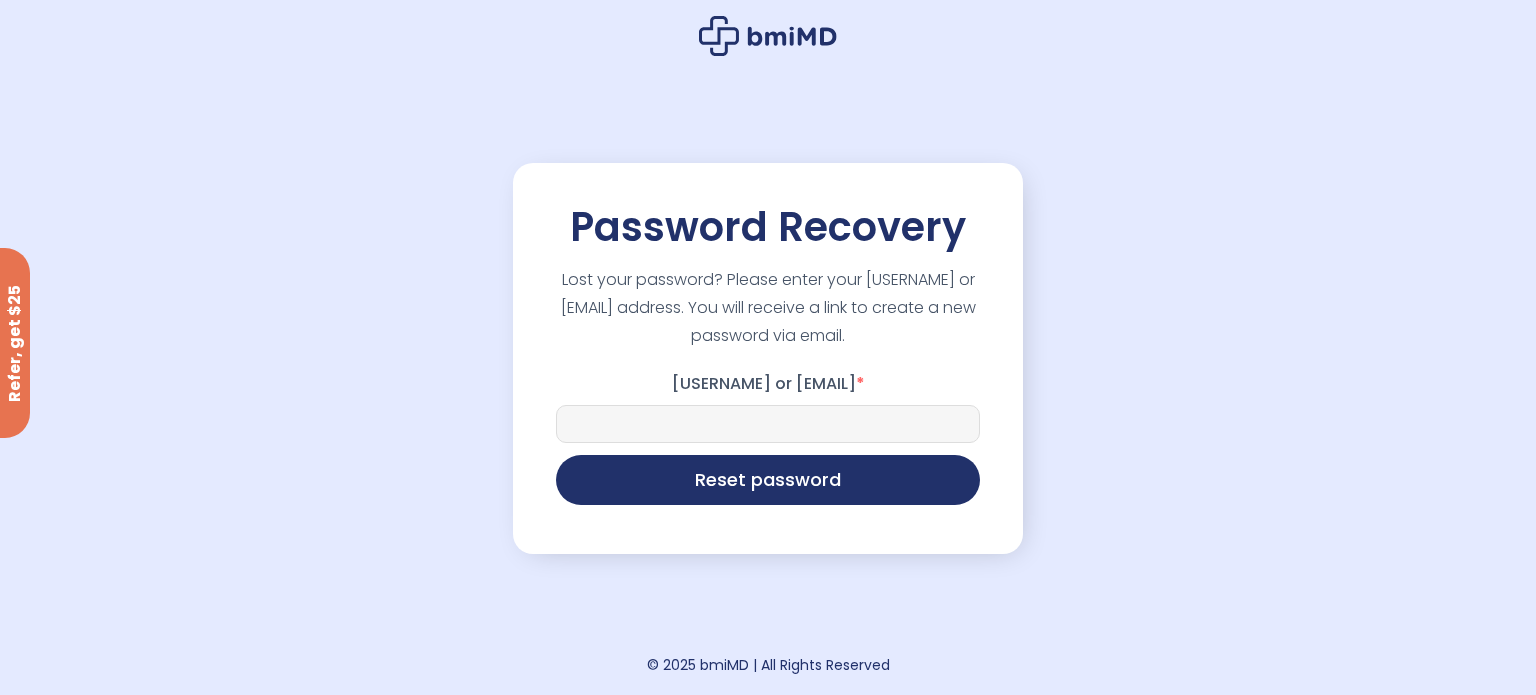 click on "Username or Email  *" at bounding box center [768, 424] 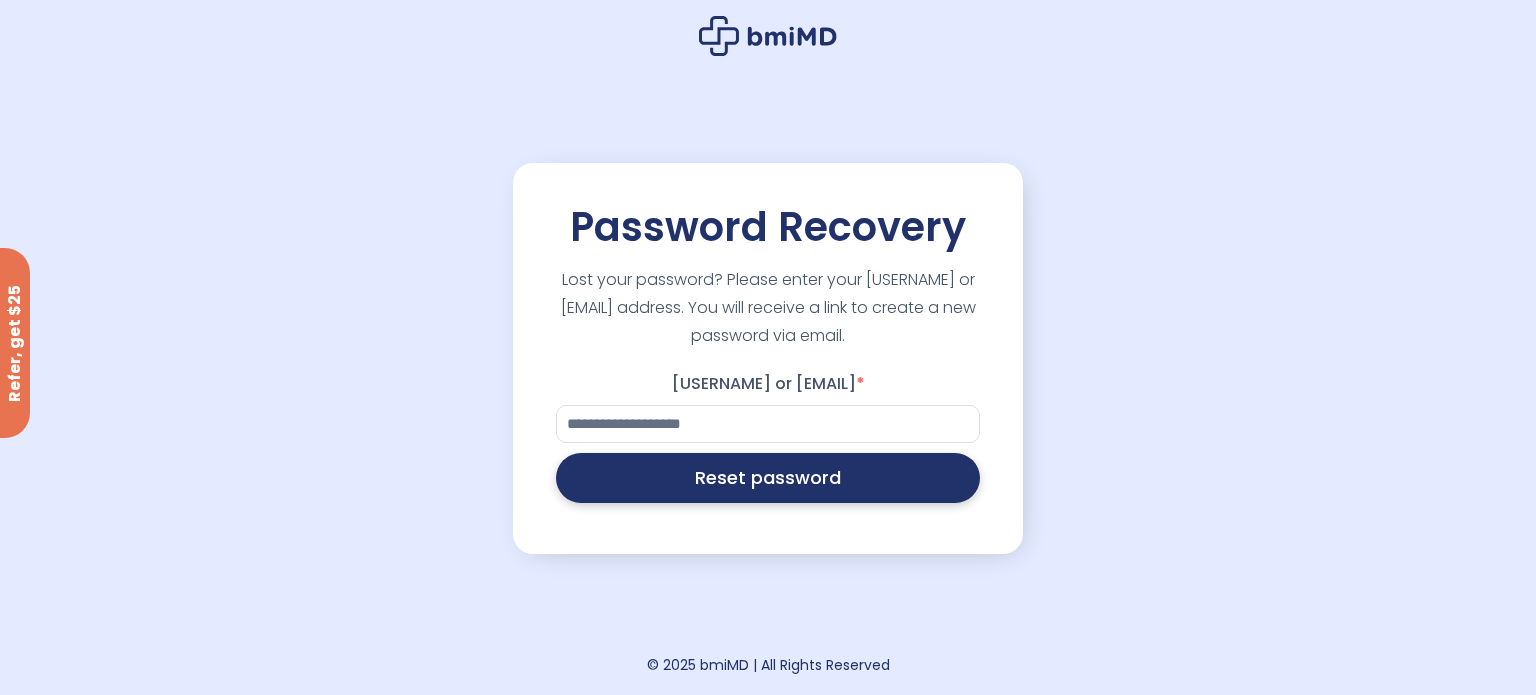 click on "Reset password" at bounding box center (768, 478) 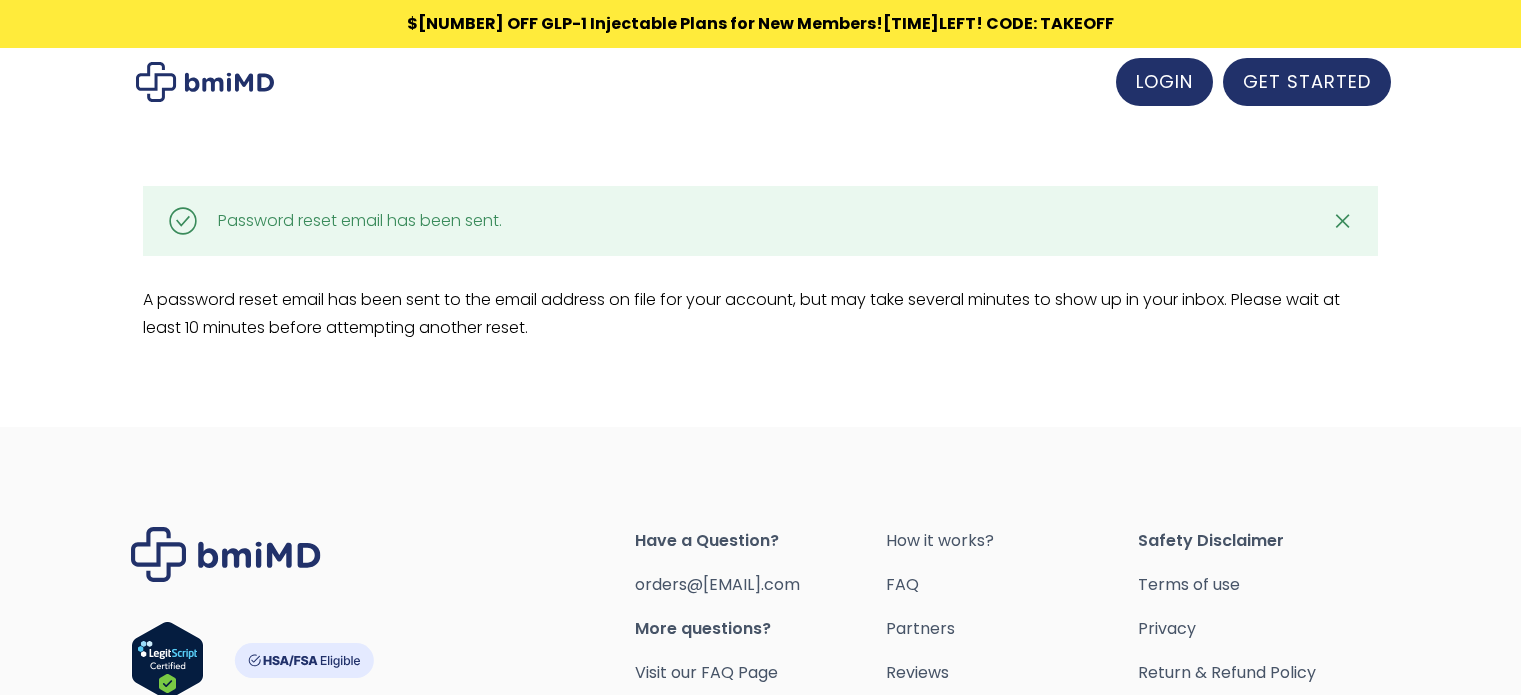 scroll, scrollTop: 0, scrollLeft: 0, axis: both 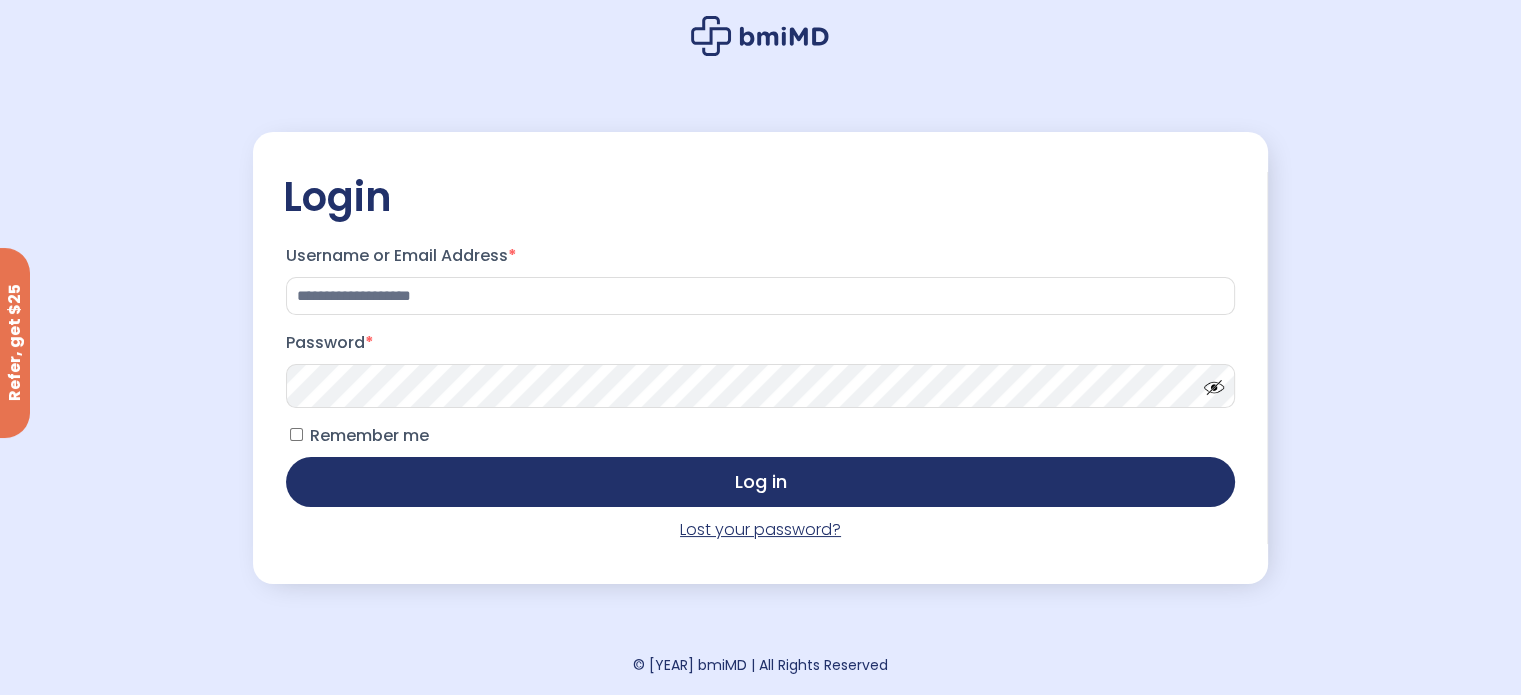 click on "Lost your password?" at bounding box center [760, 545] 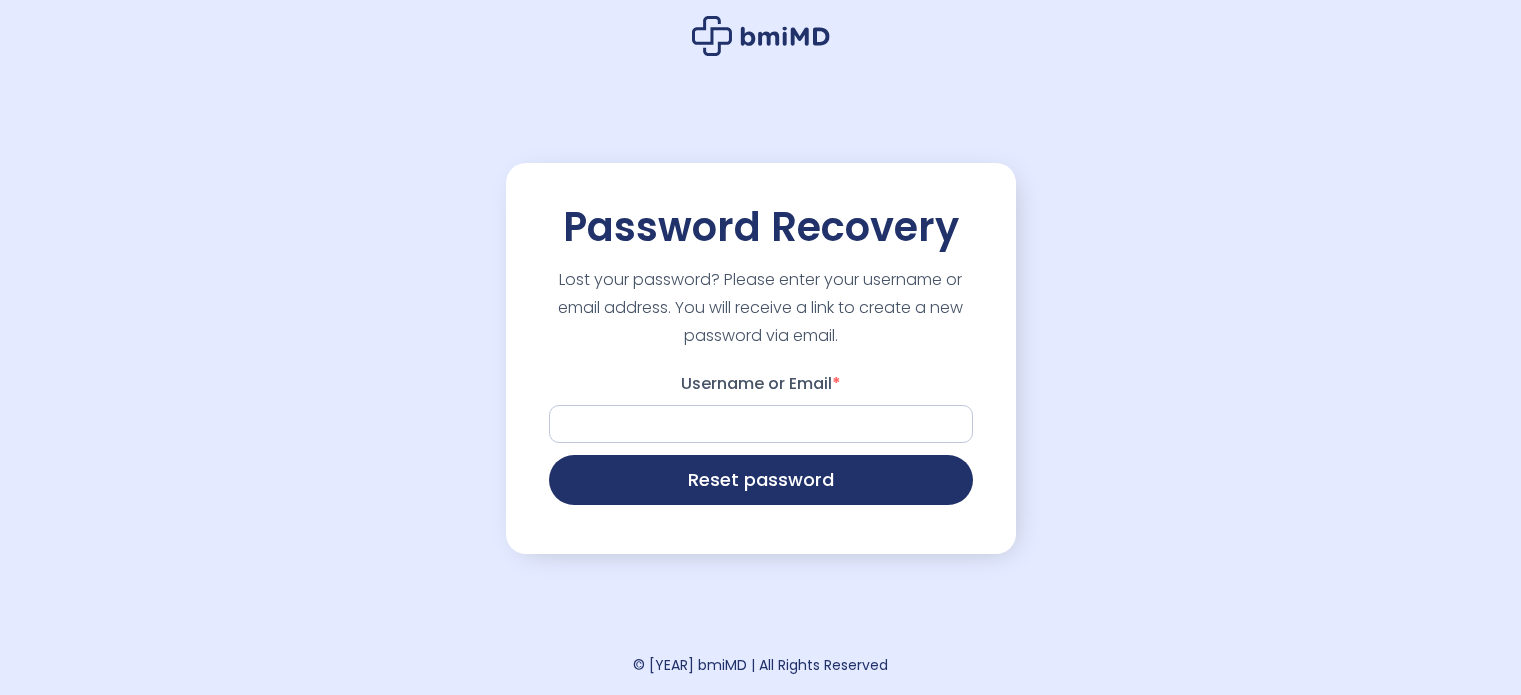 scroll, scrollTop: 0, scrollLeft: 0, axis: both 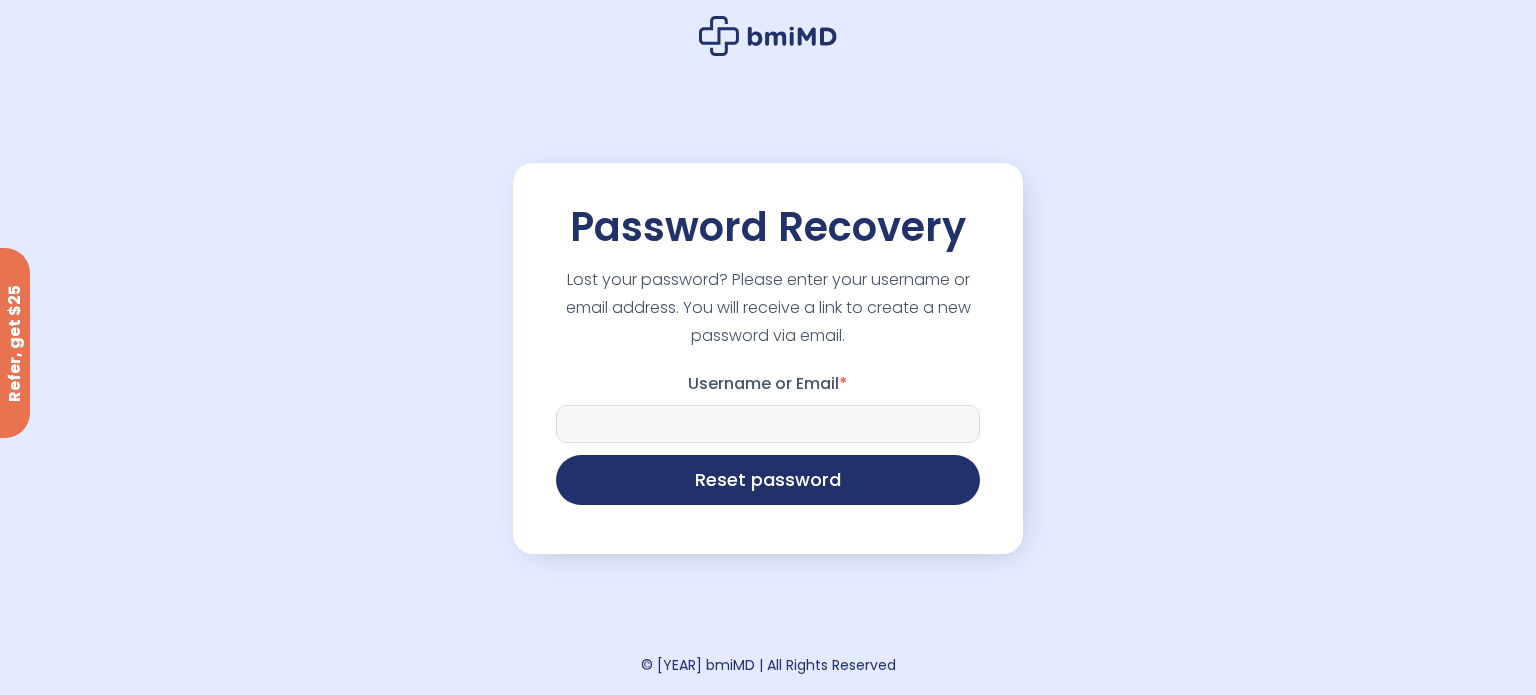 click on "Username or Email *" at bounding box center [768, 424] 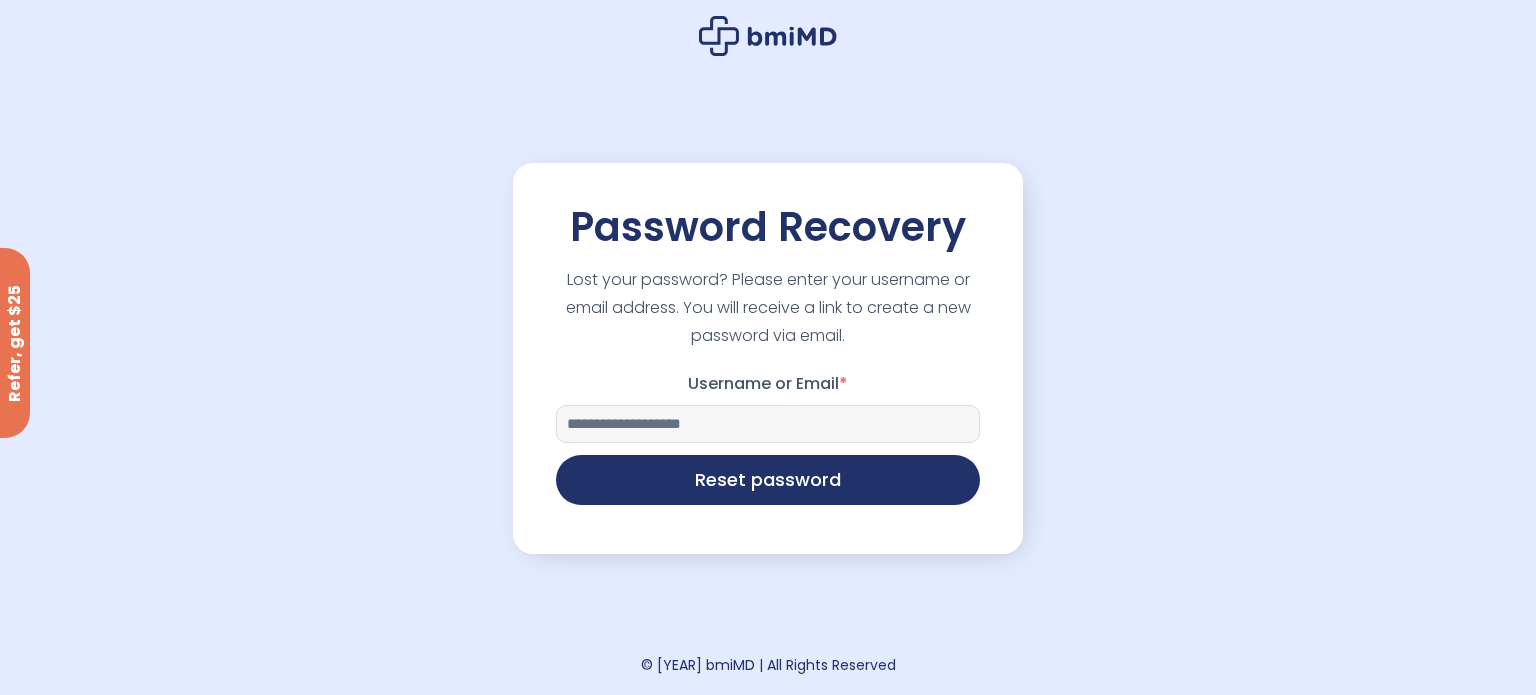 type on "**********" 